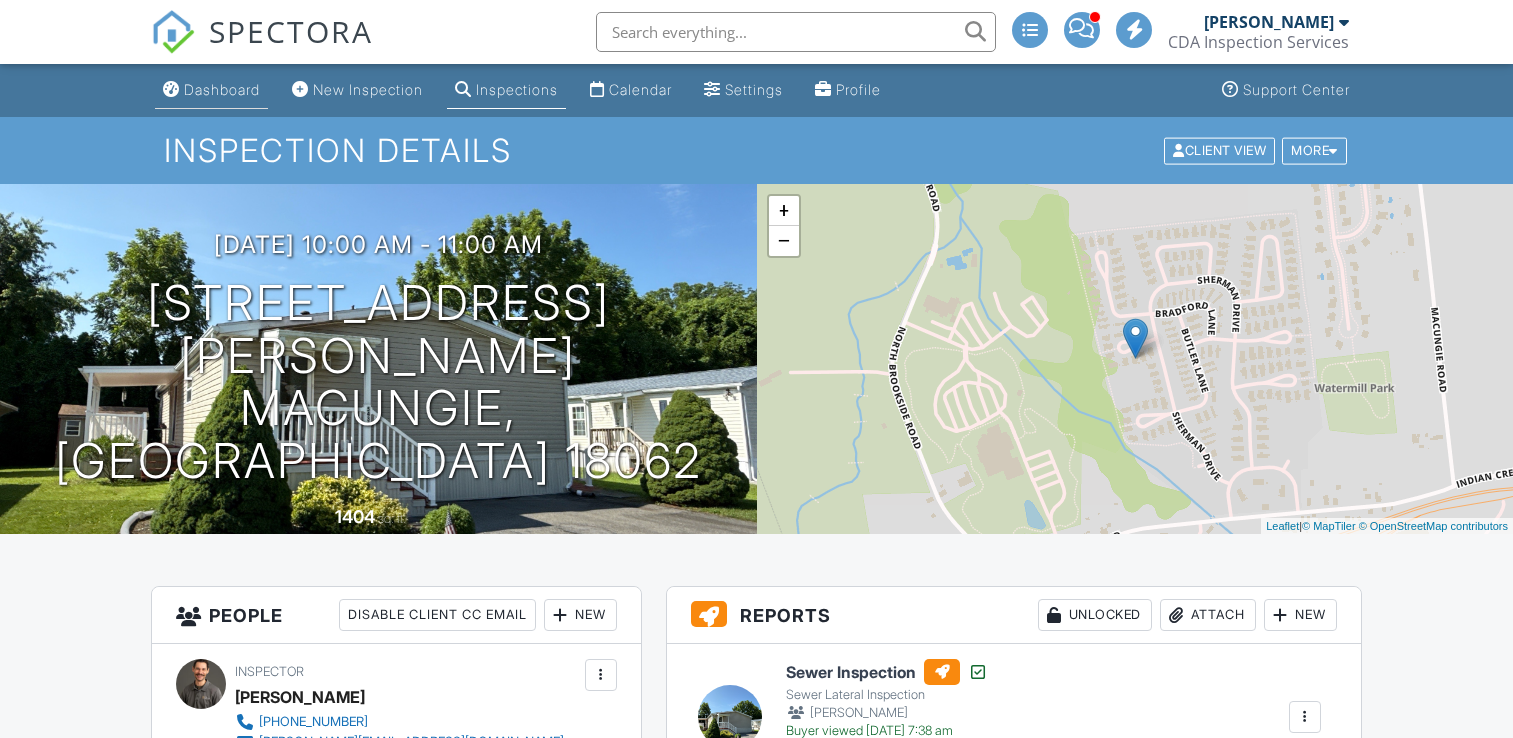 scroll, scrollTop: 0, scrollLeft: 0, axis: both 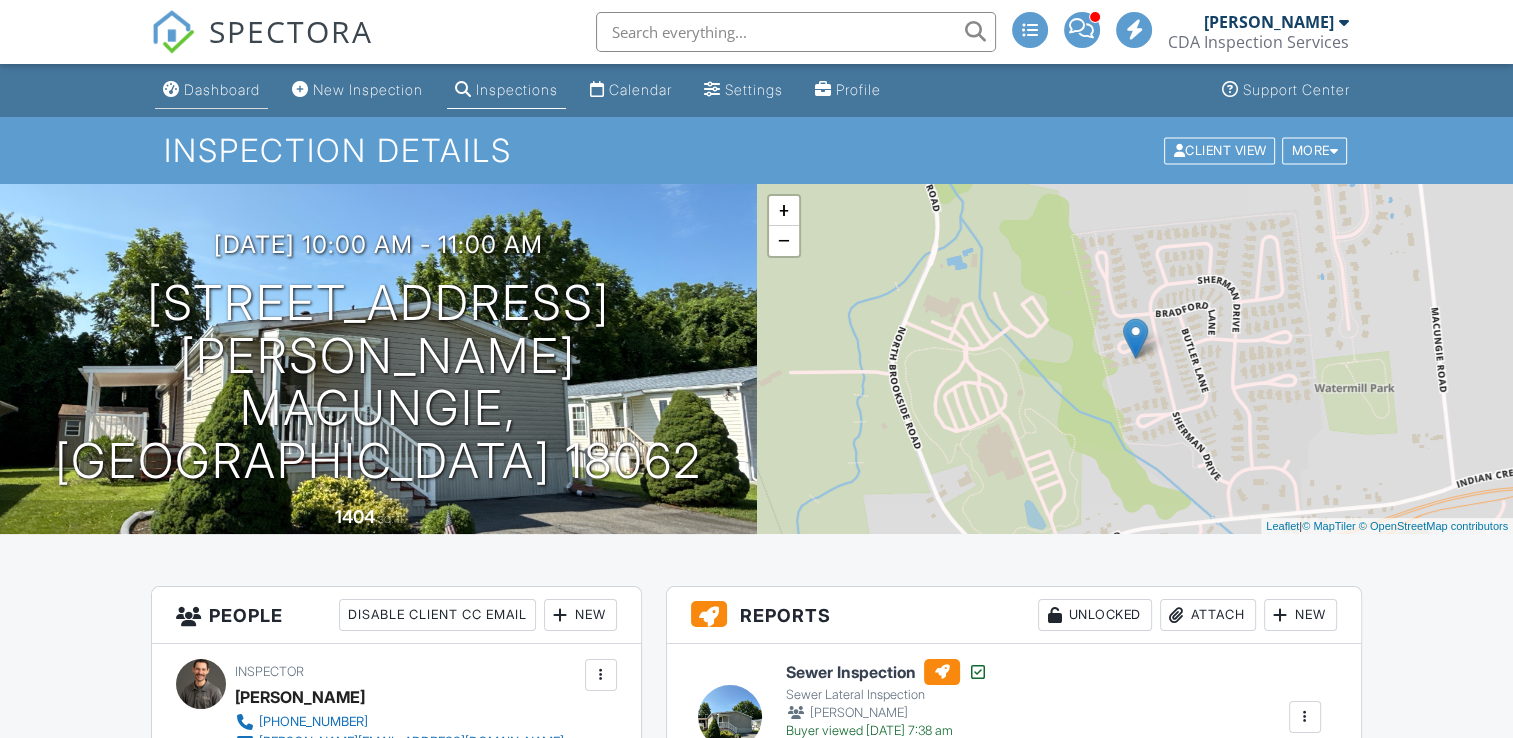 click on "Dashboard" at bounding box center [222, 89] 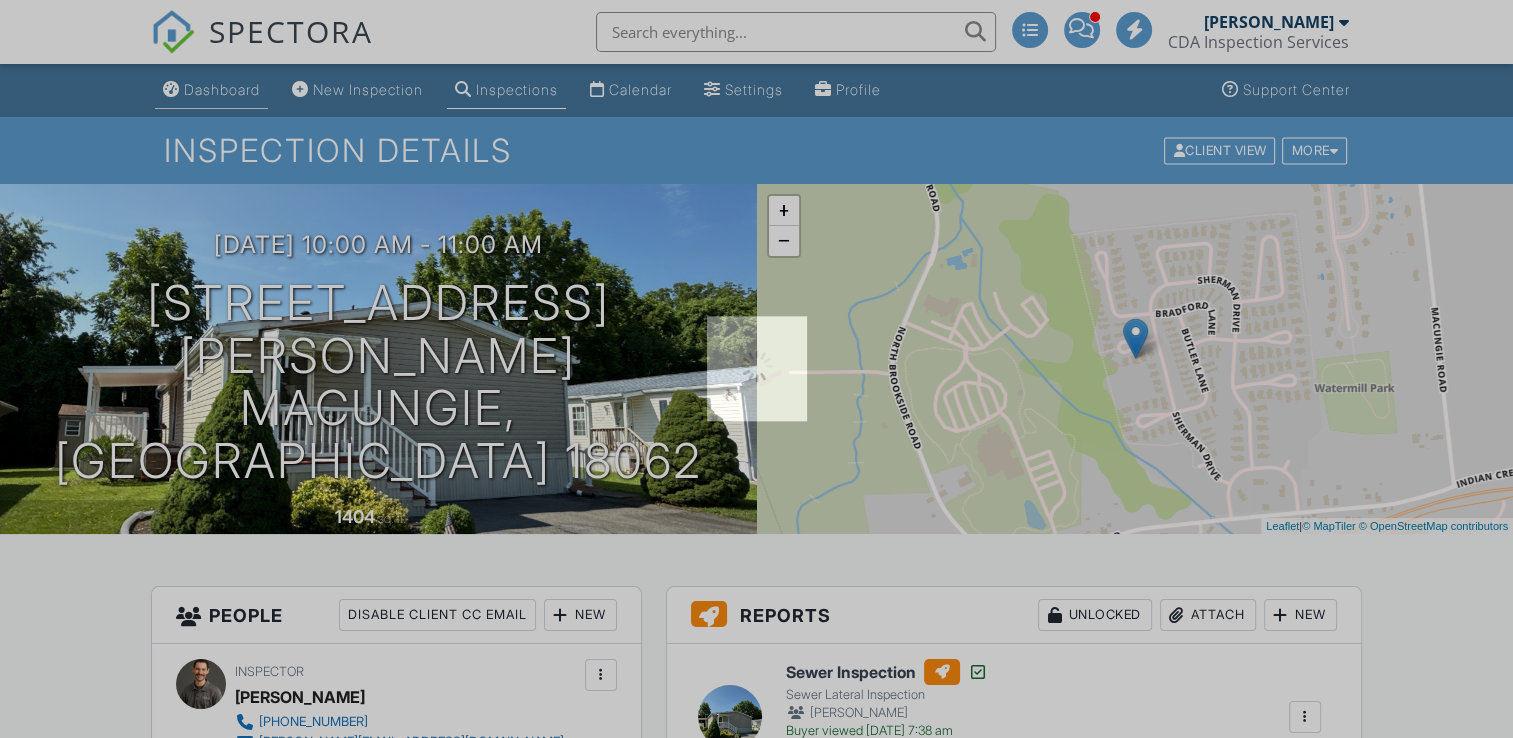 scroll, scrollTop: 0, scrollLeft: 0, axis: both 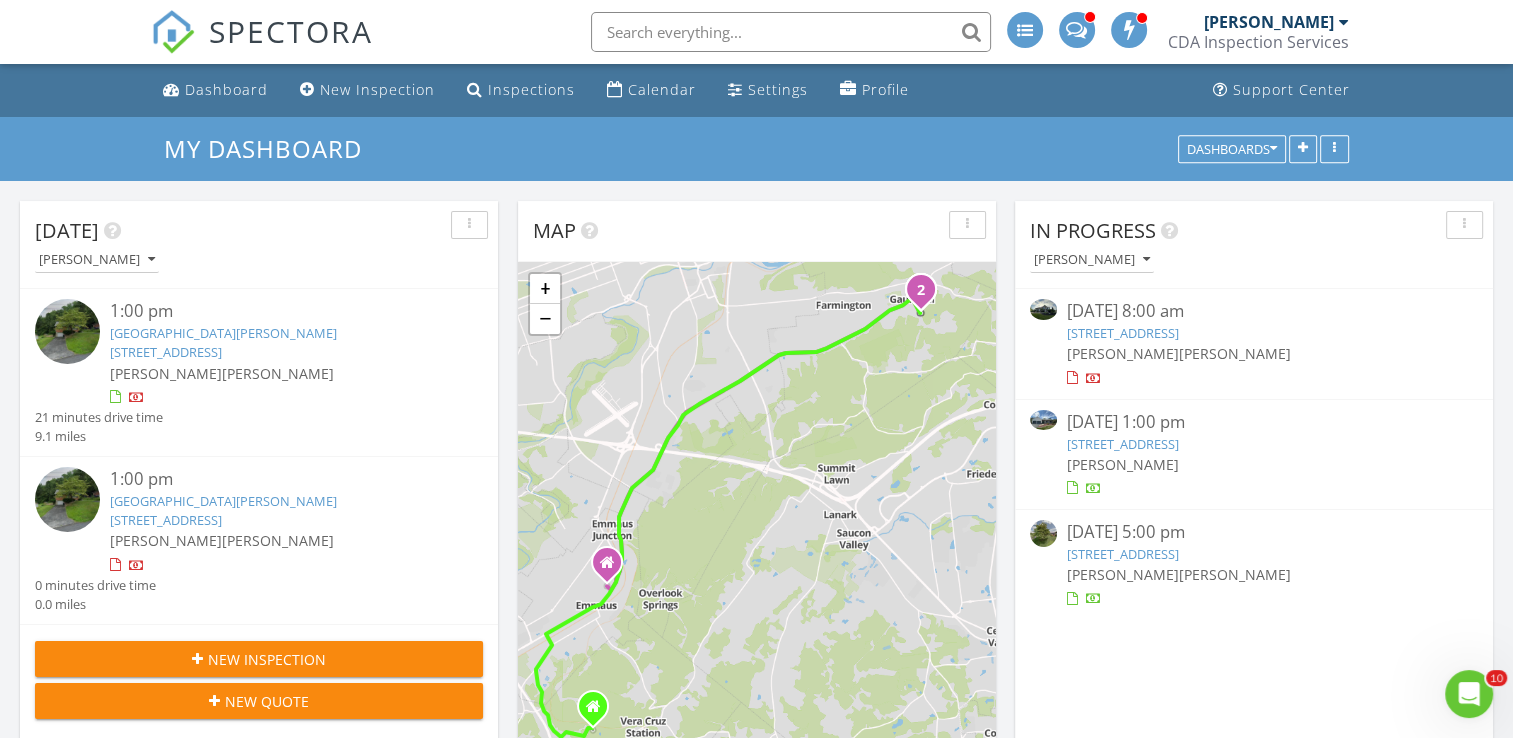 click on "1607 Hausman Ave, Allentown, PA 18103" at bounding box center (223, 342) 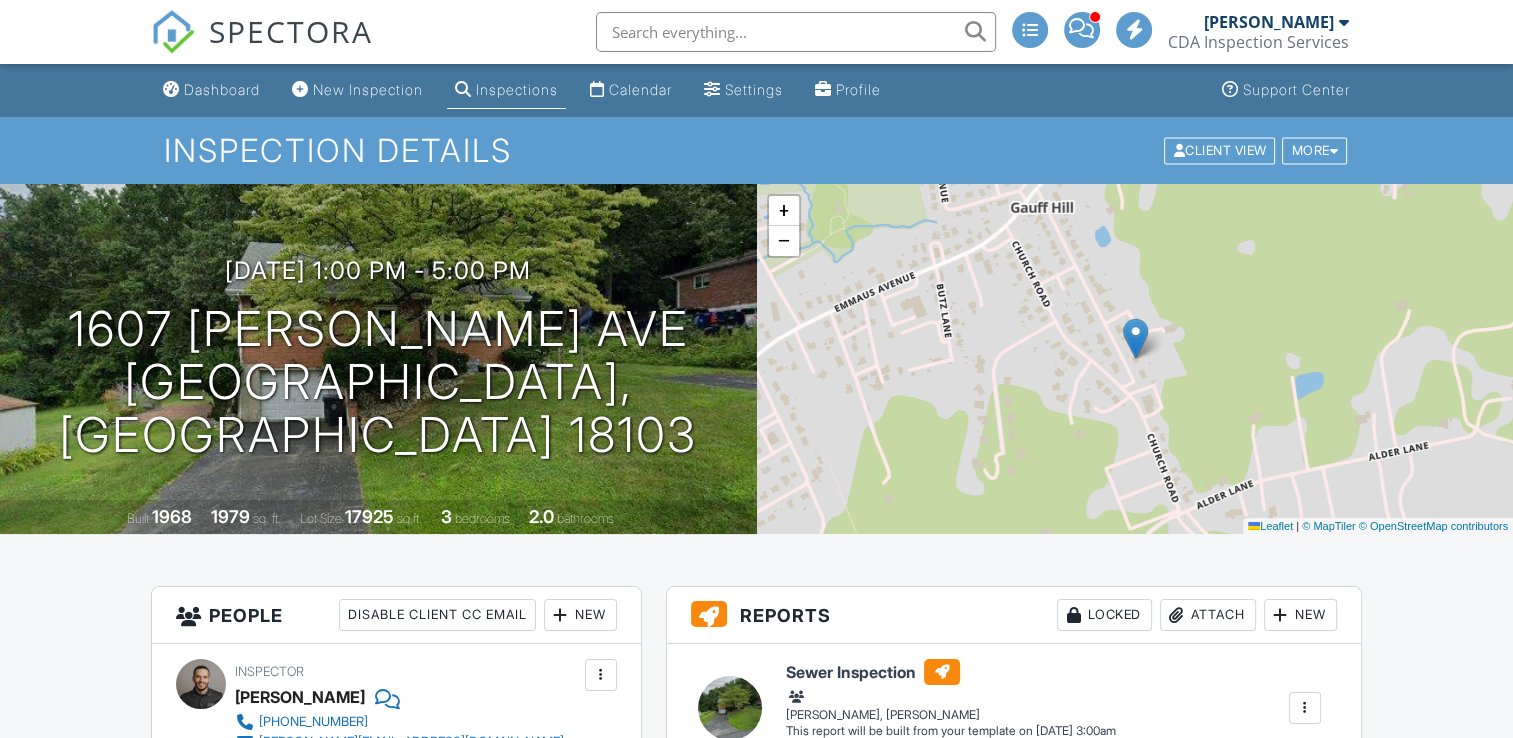 scroll, scrollTop: 224, scrollLeft: 0, axis: vertical 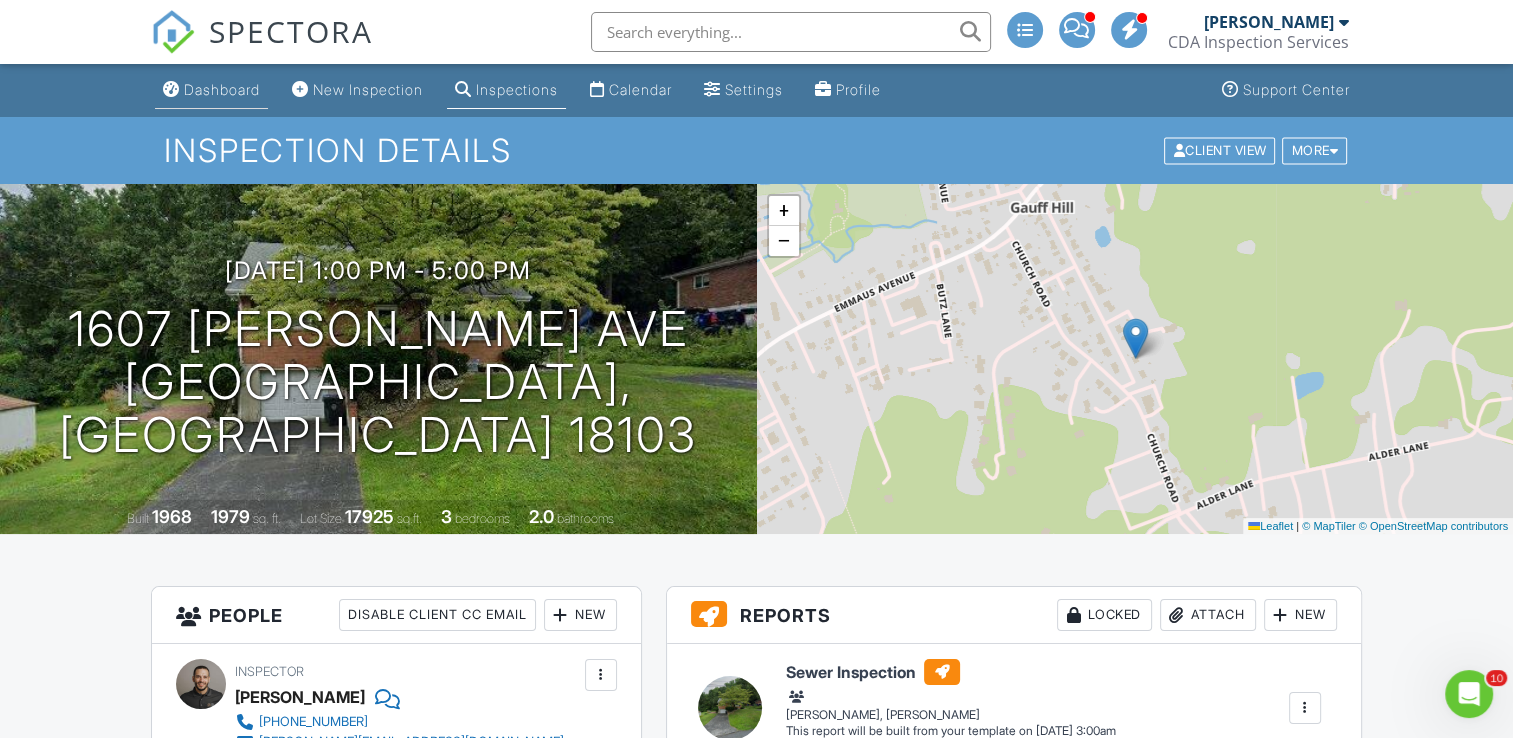 click on "SPECTORA" at bounding box center (262, 32) 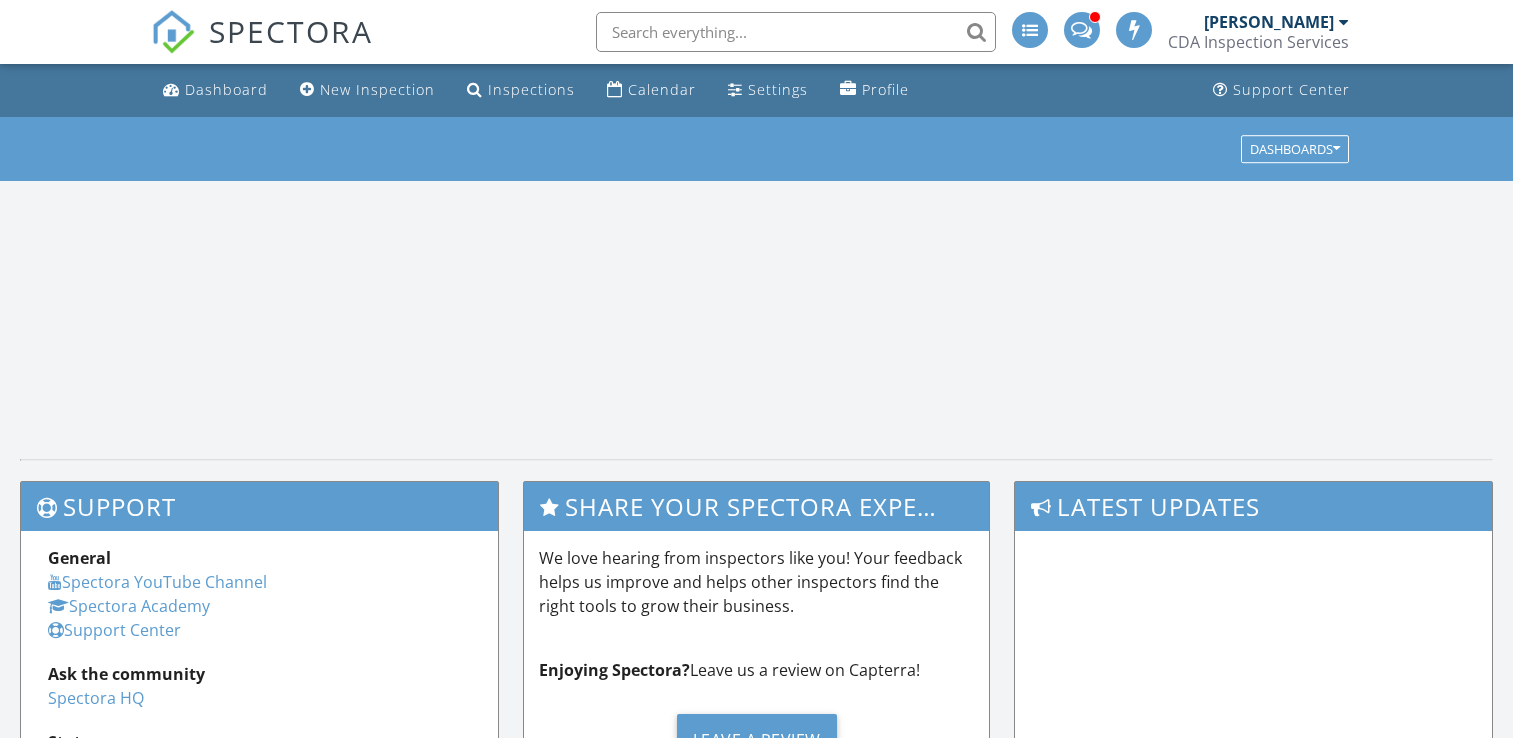 scroll, scrollTop: 0, scrollLeft: 0, axis: both 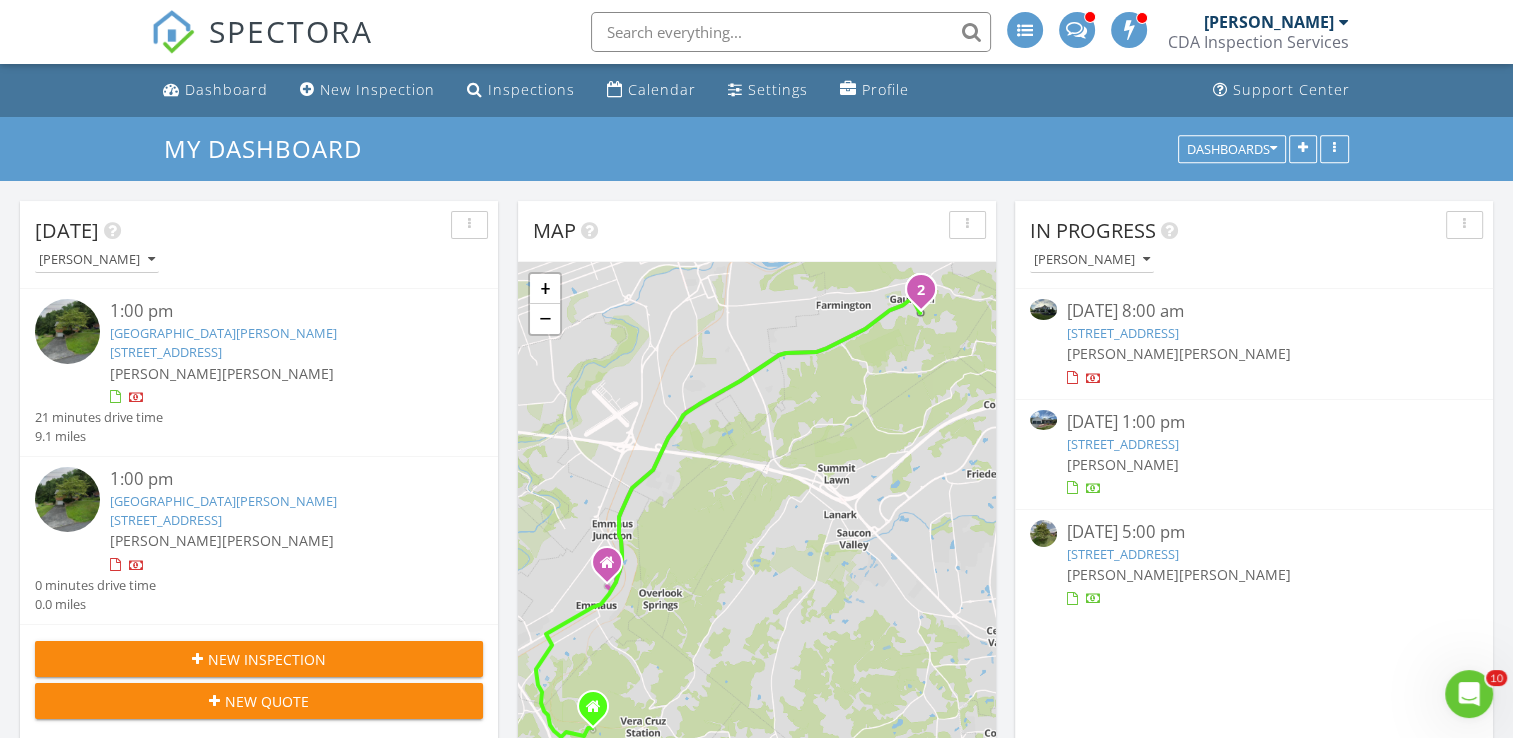 click on "6883 Gwenmawr Rd, Bethlehem, PA 18017" at bounding box center (1123, 333) 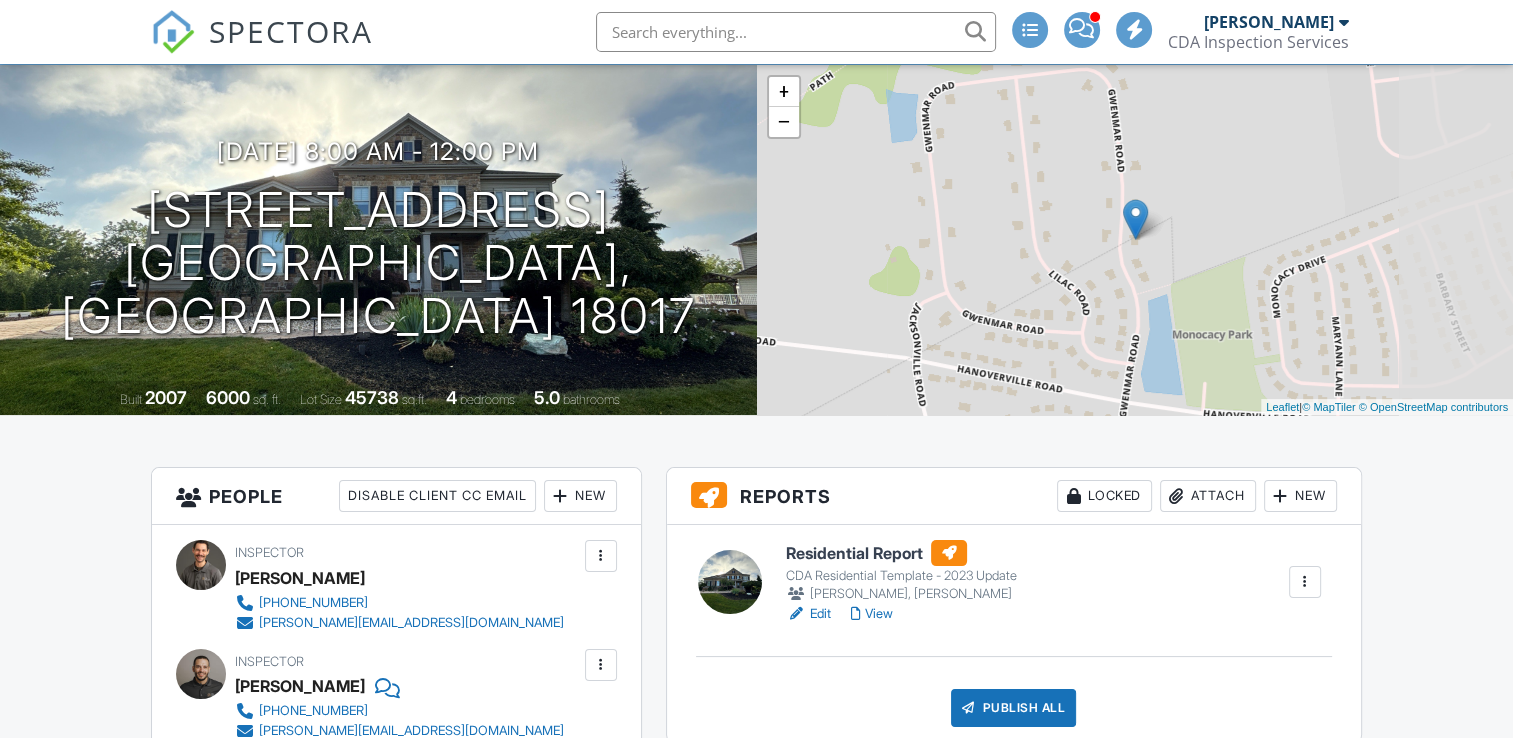 scroll, scrollTop: 119, scrollLeft: 0, axis: vertical 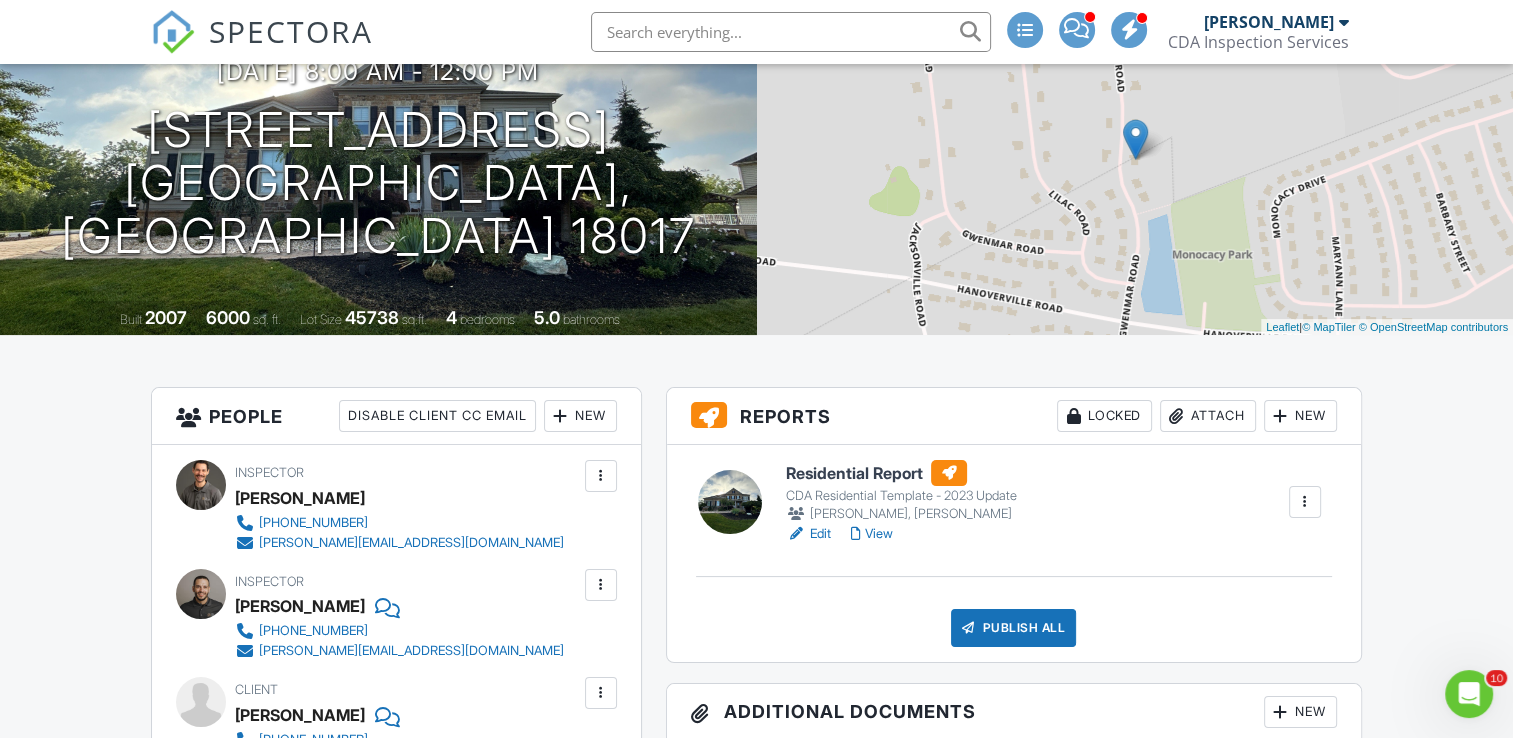 click on "View" at bounding box center (872, 534) 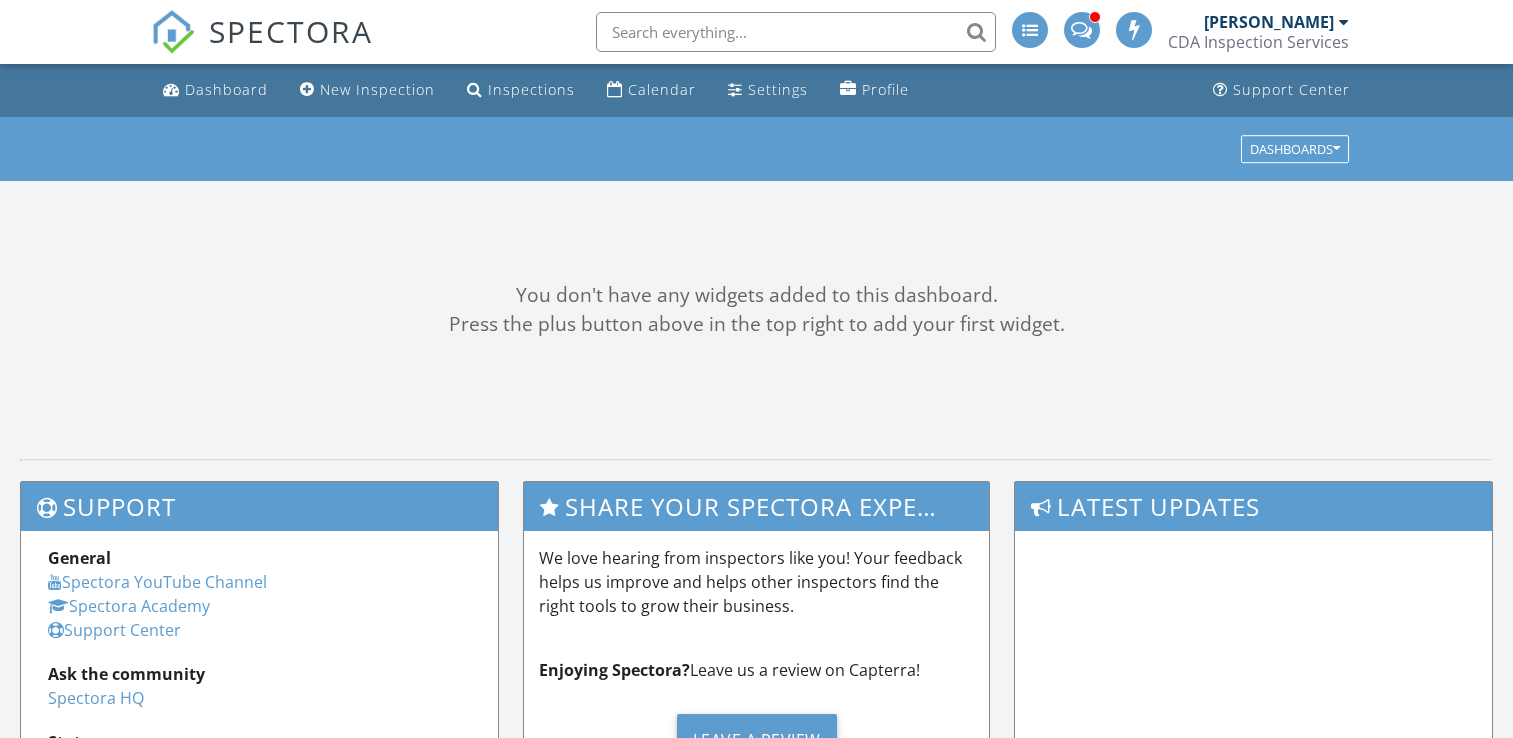 scroll, scrollTop: 0, scrollLeft: 0, axis: both 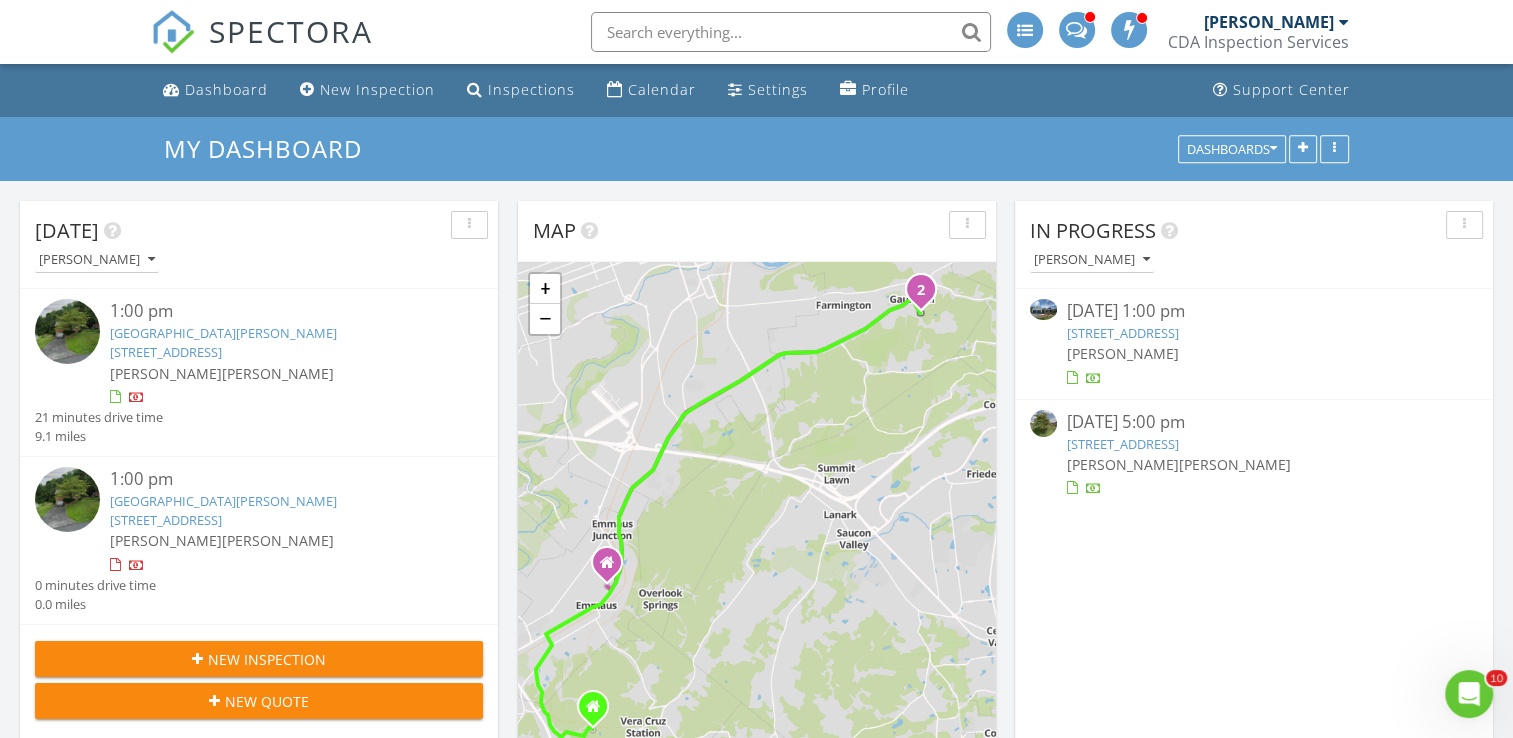 click on "[PERSON_NAME]" at bounding box center [1253, 353] 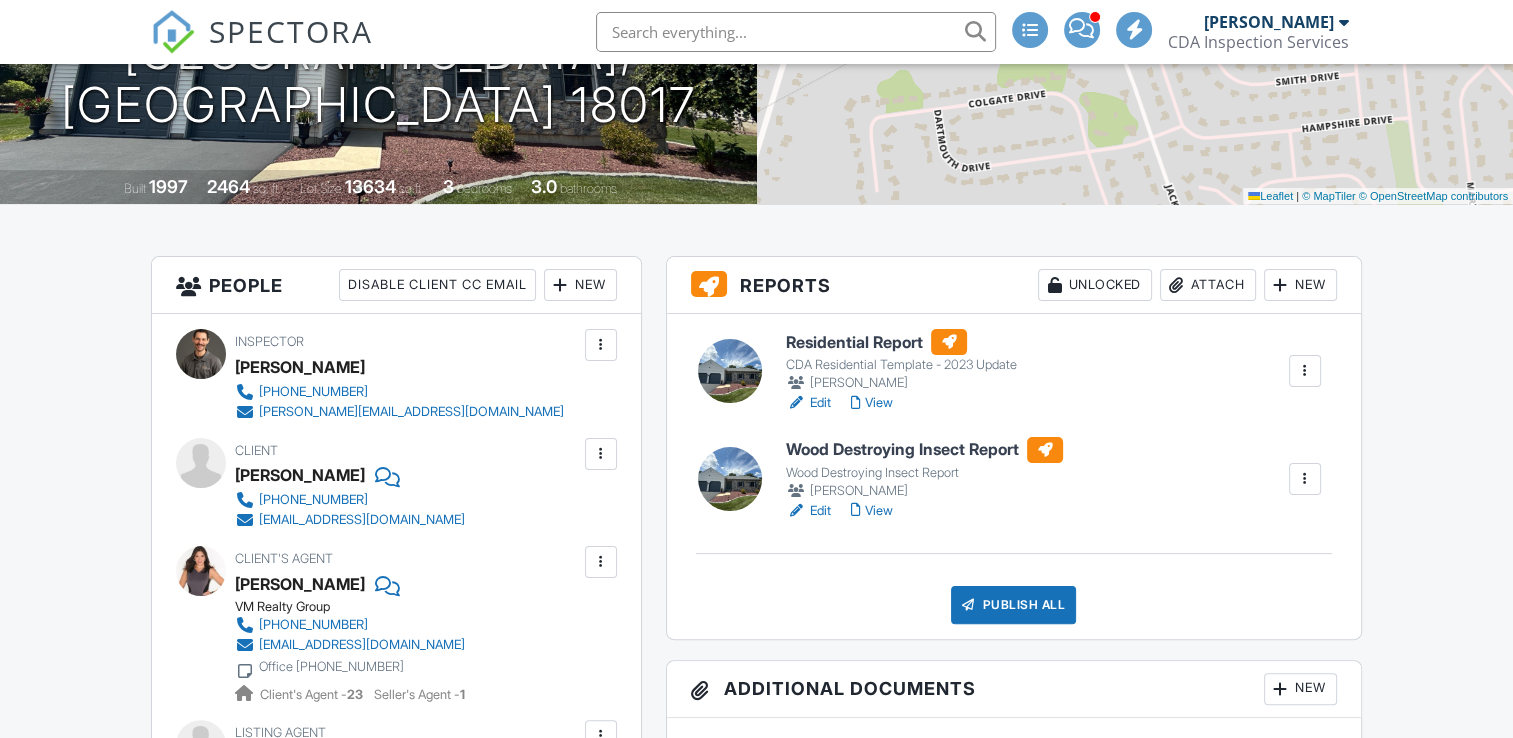 scroll, scrollTop: 330, scrollLeft: 0, axis: vertical 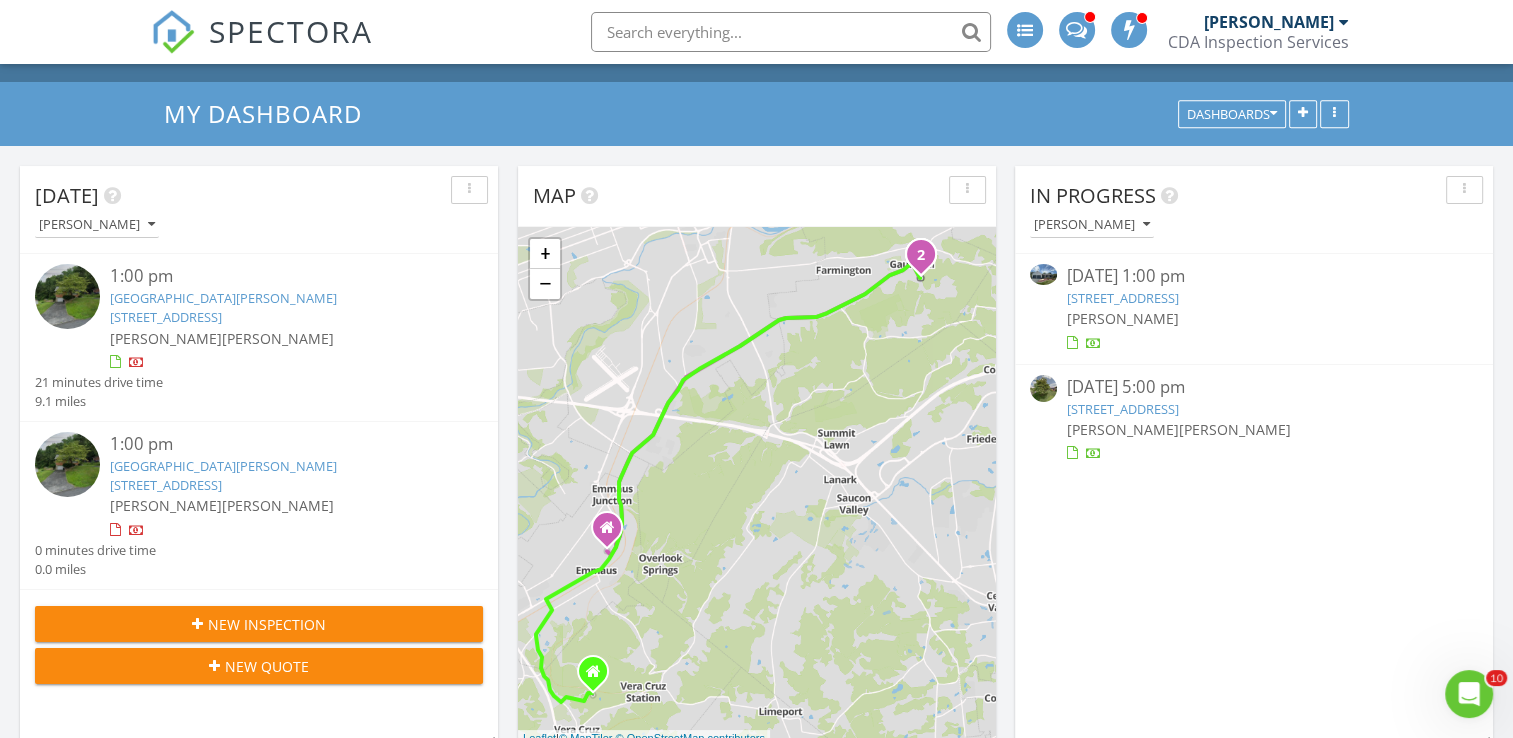 click on "4691 Hampshire Dr, Bethlehem, PA 18017" at bounding box center [1123, 298] 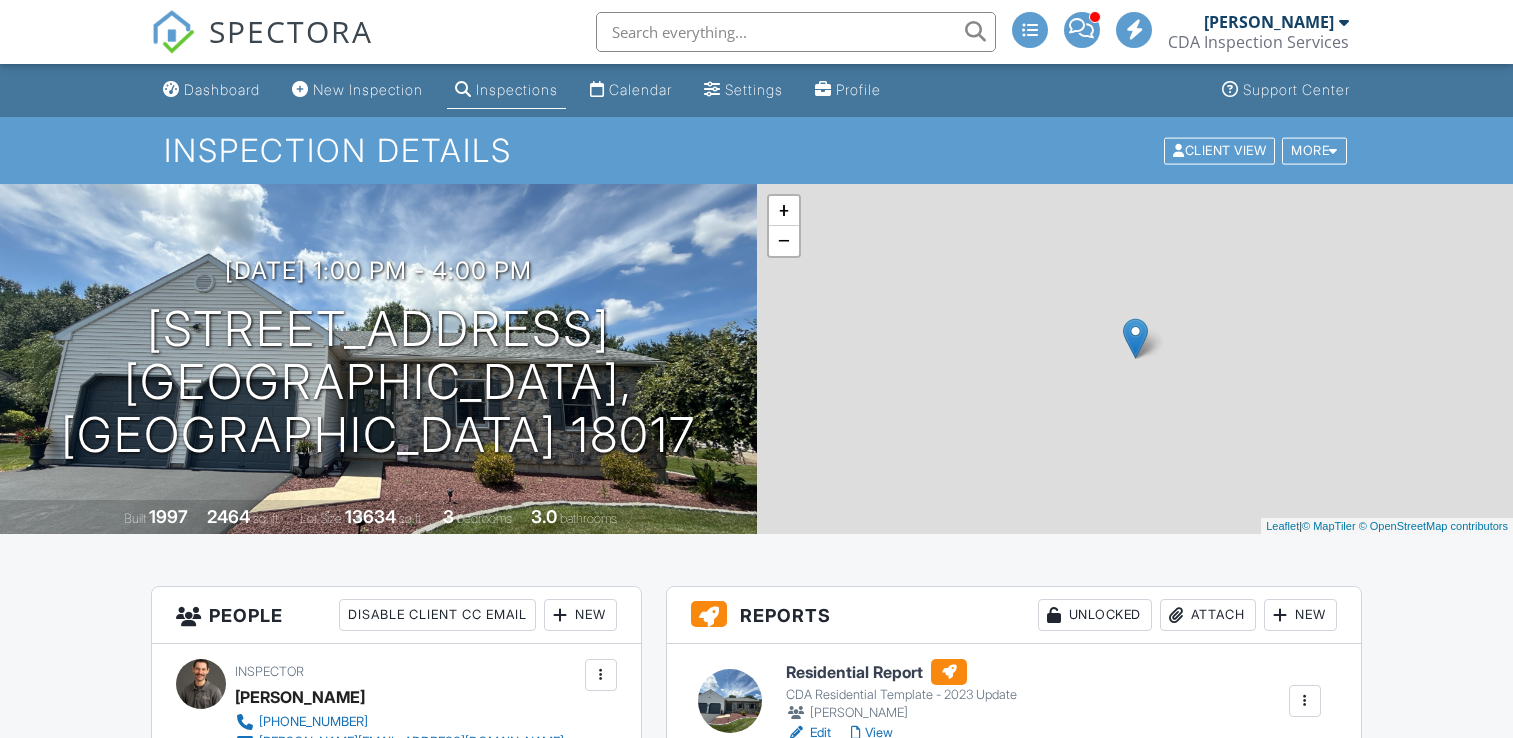 scroll, scrollTop: 0, scrollLeft: 0, axis: both 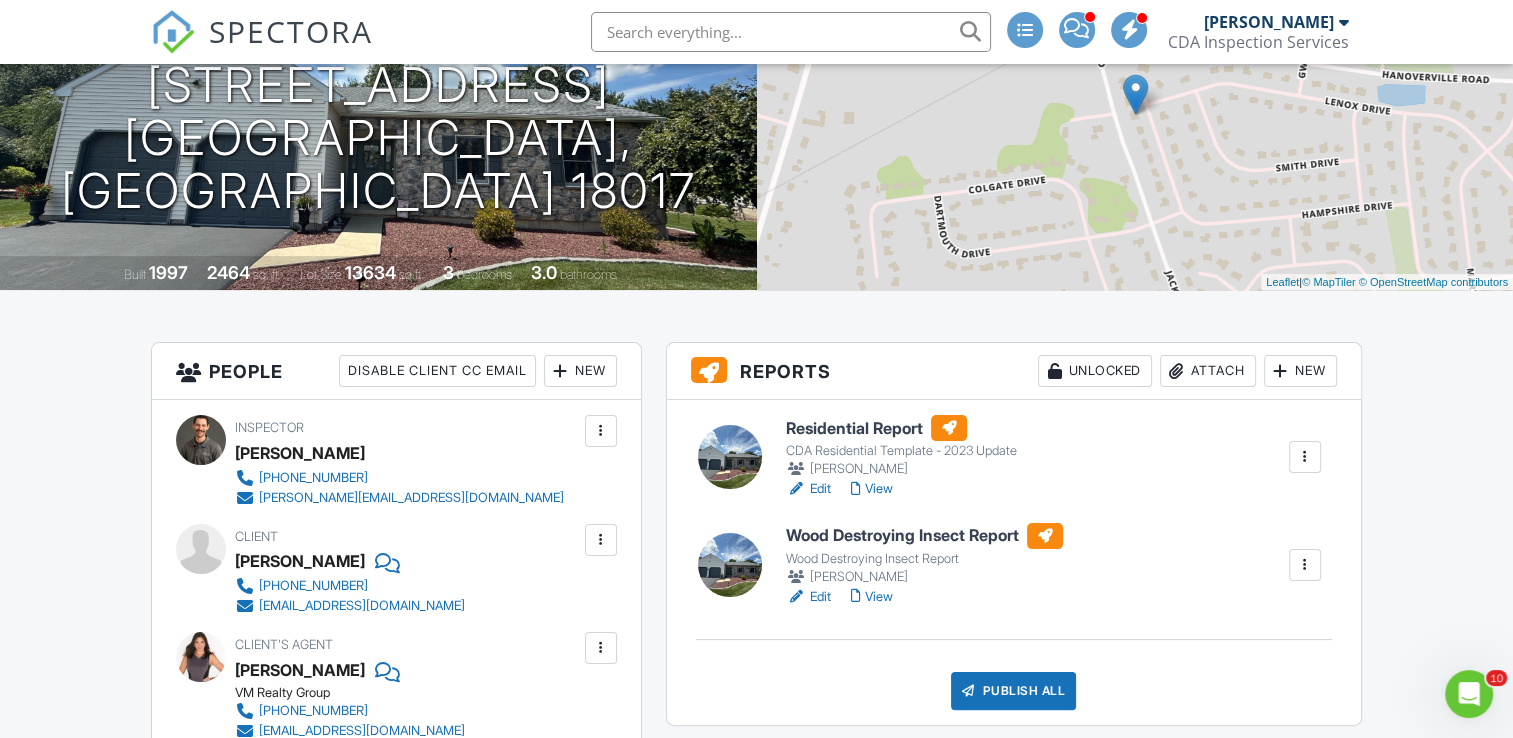 click on "Edit" at bounding box center [808, 597] 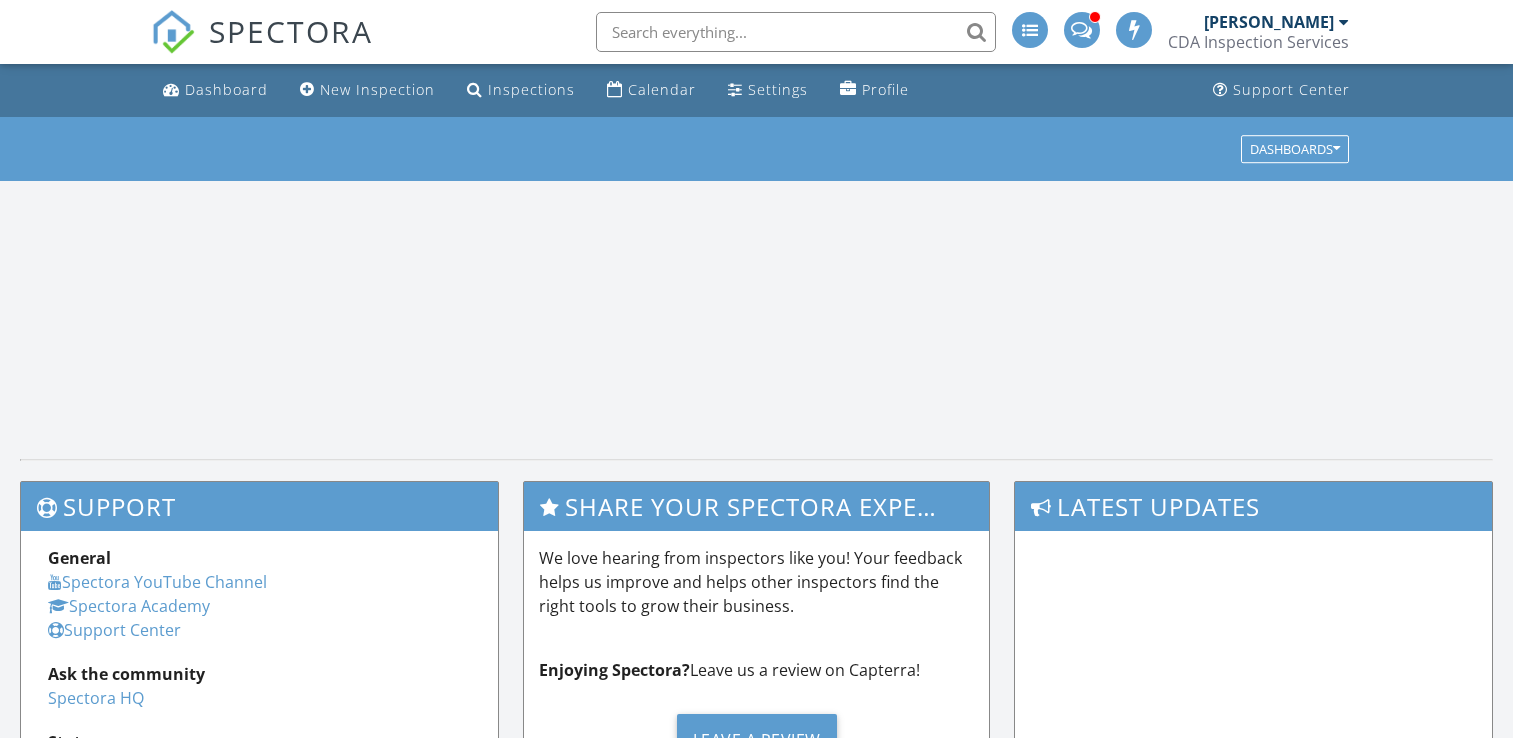 scroll, scrollTop: 0, scrollLeft: 0, axis: both 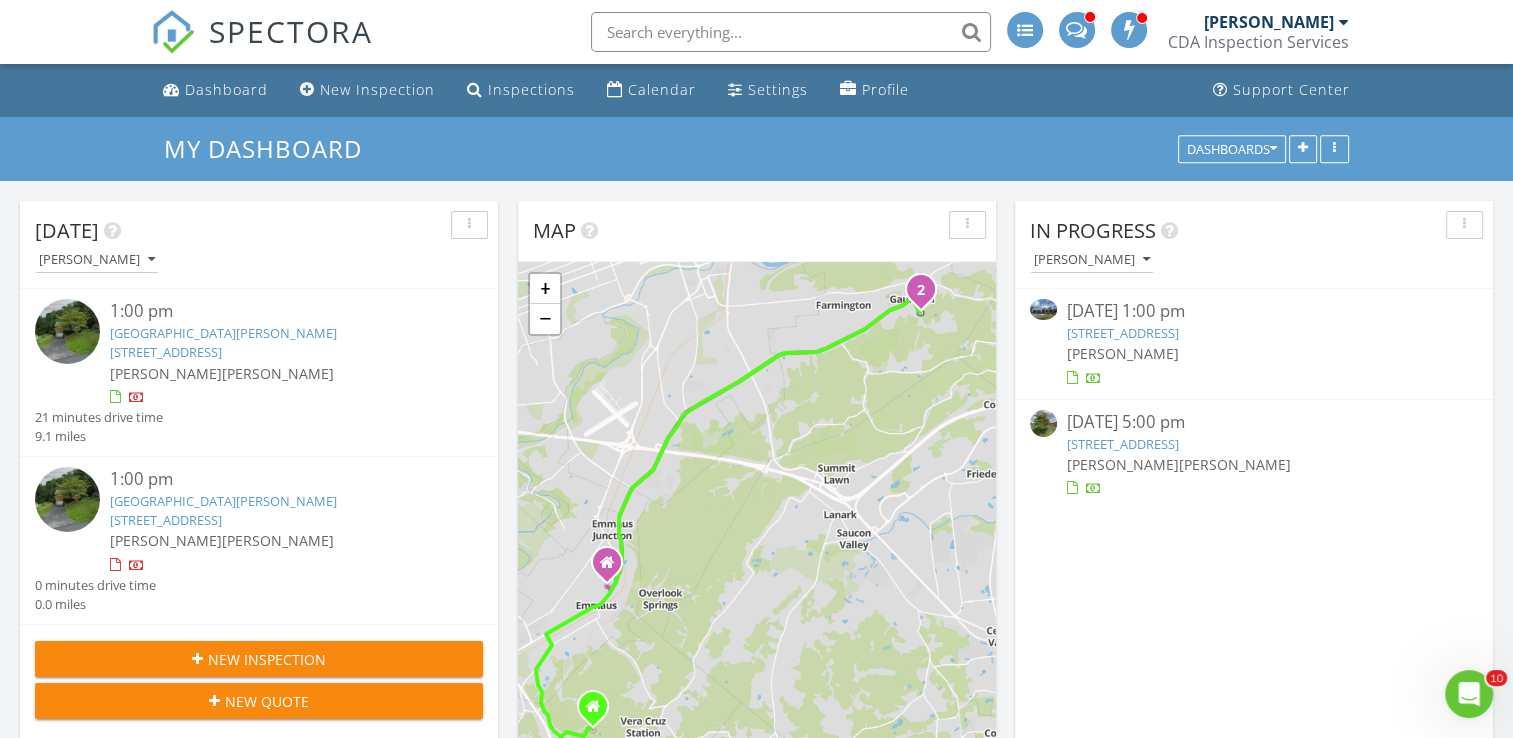 click on "4691 Hampshire Dr, Bethlehem, PA 18017" at bounding box center (1123, 333) 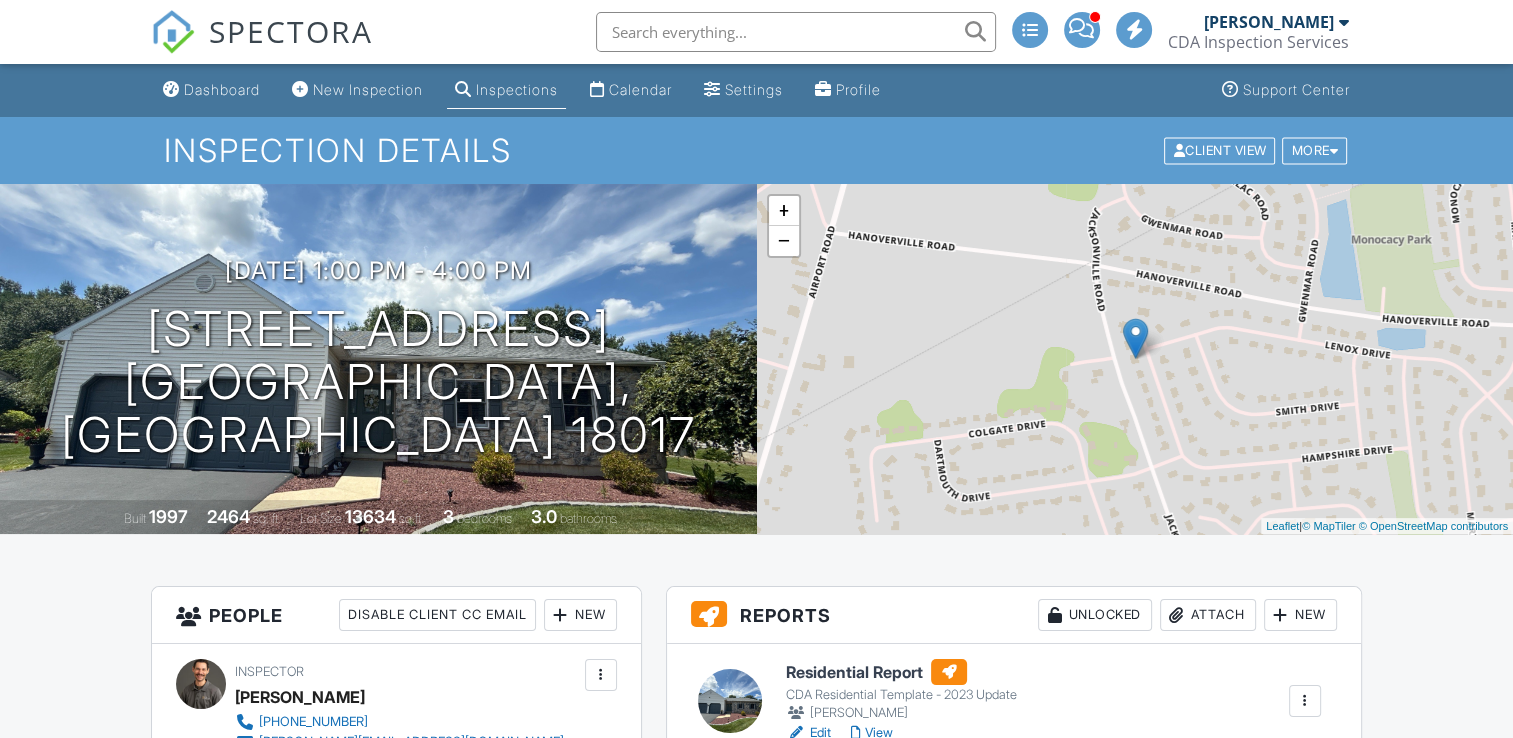 scroll, scrollTop: 428, scrollLeft: 0, axis: vertical 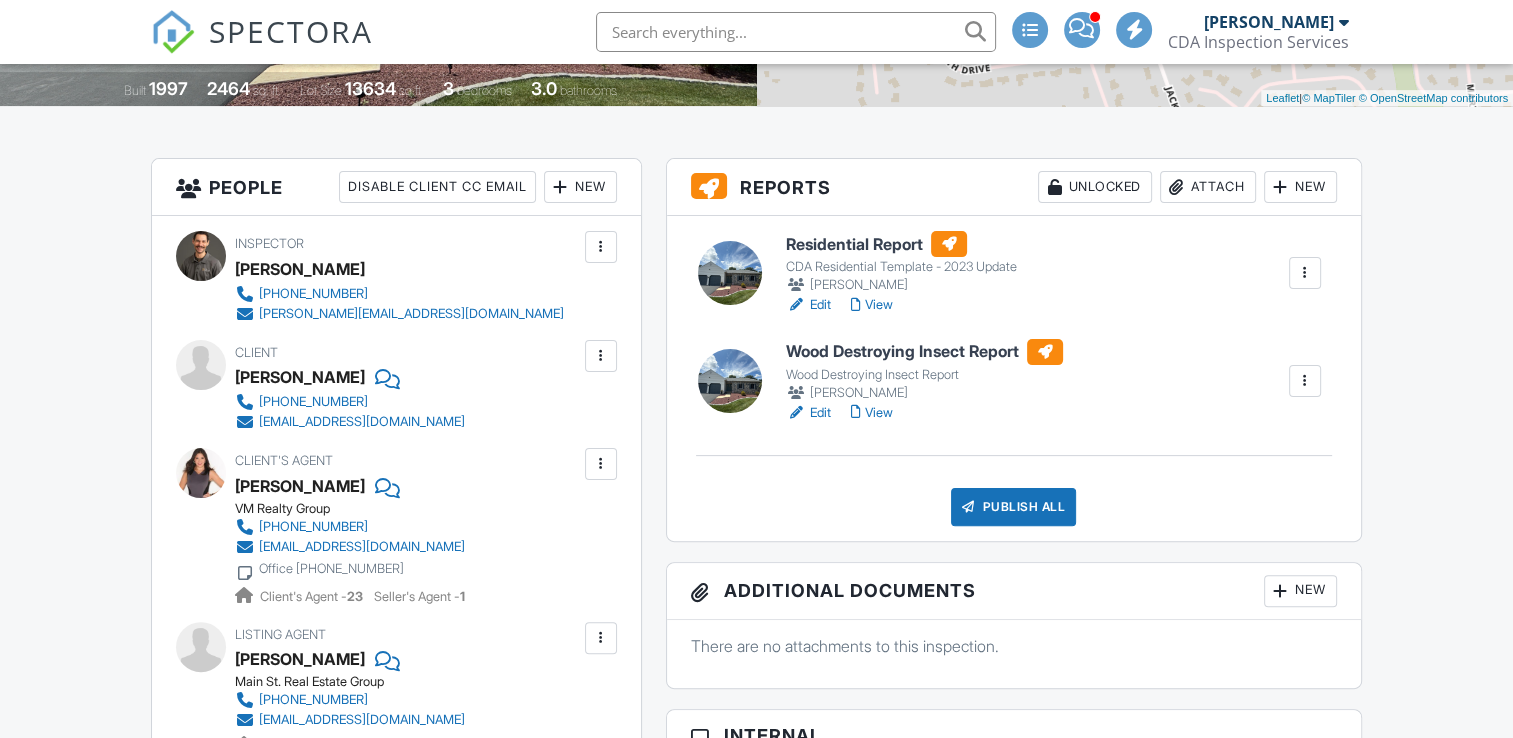 click on "Publish All" at bounding box center [1013, 507] 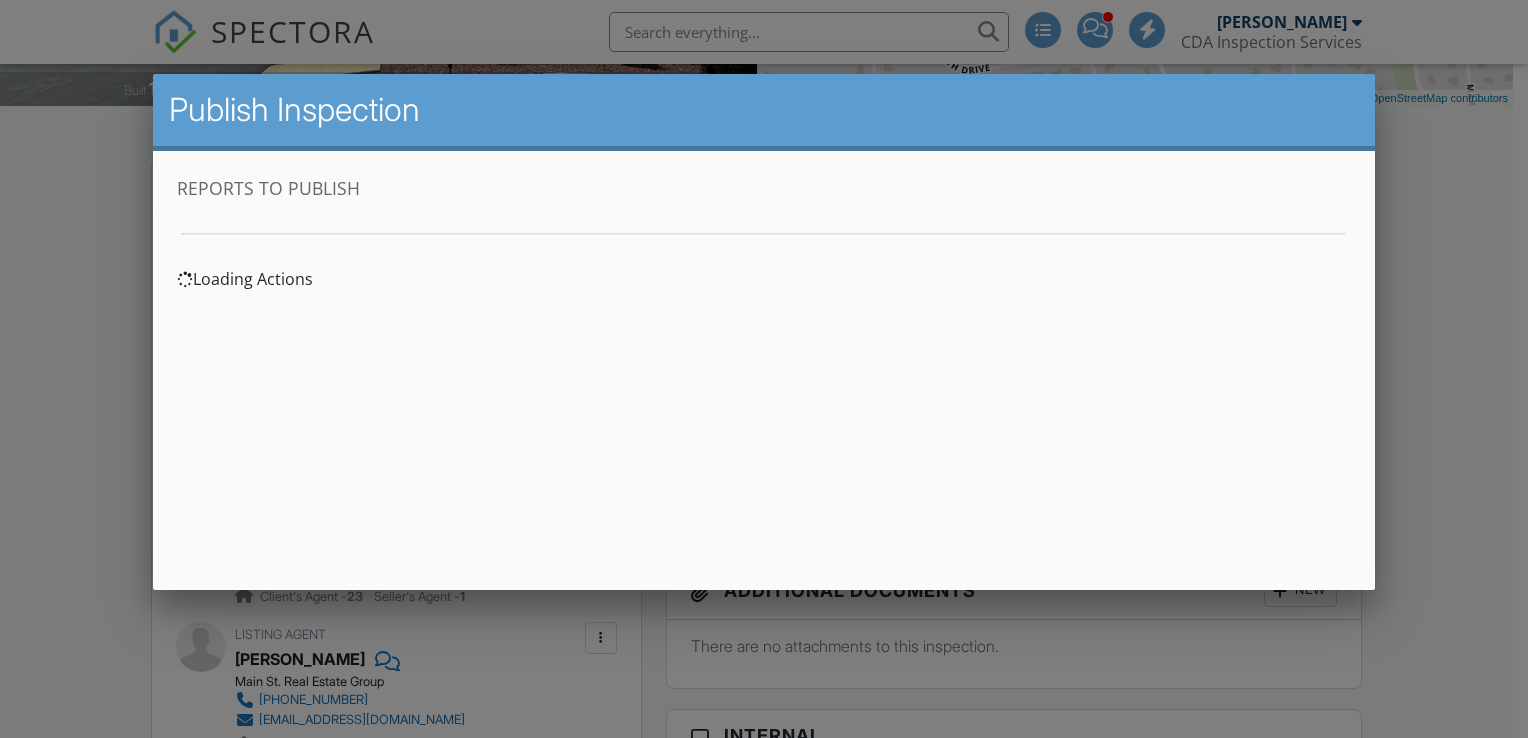 scroll, scrollTop: 0, scrollLeft: 0, axis: both 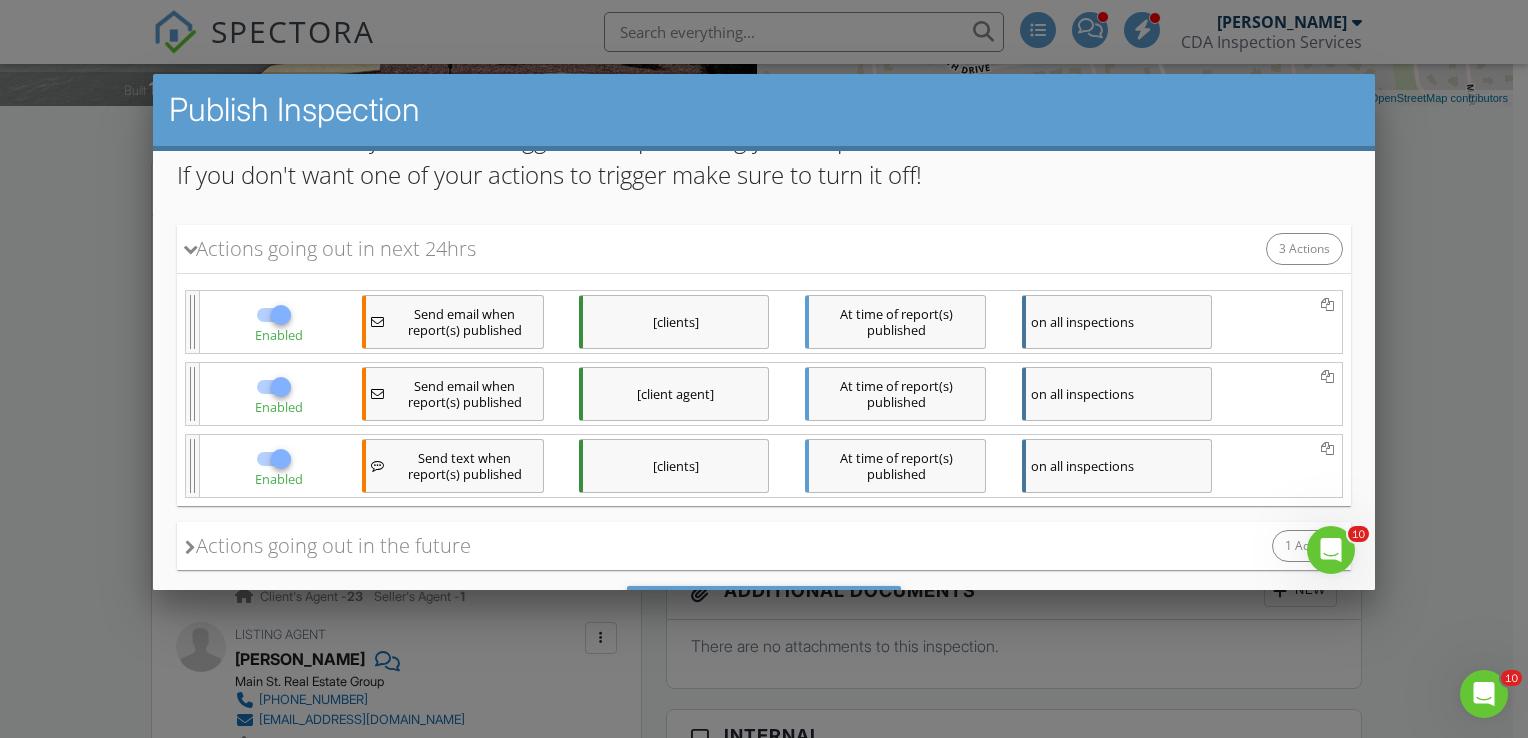 click at bounding box center [280, 458] 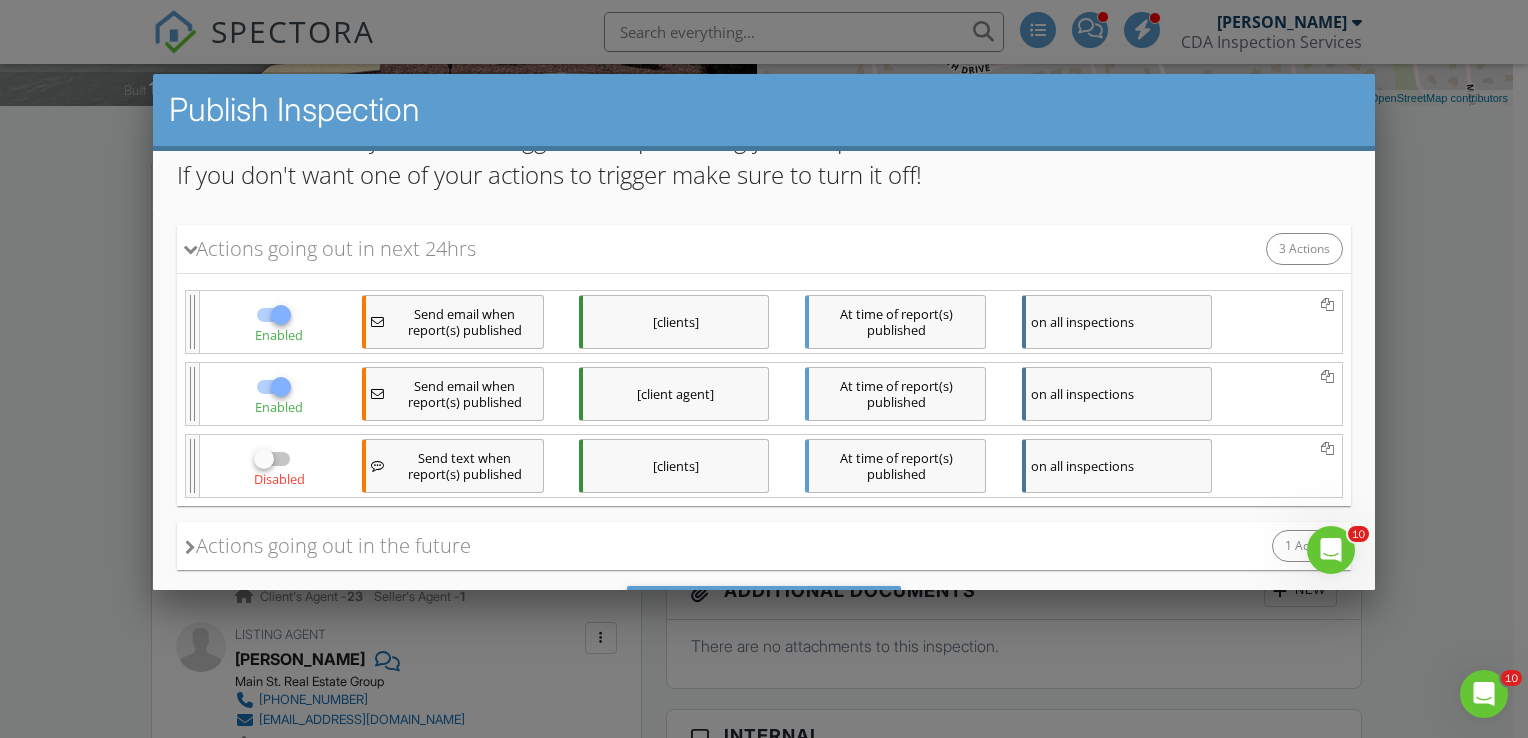 scroll, scrollTop: 321, scrollLeft: 0, axis: vertical 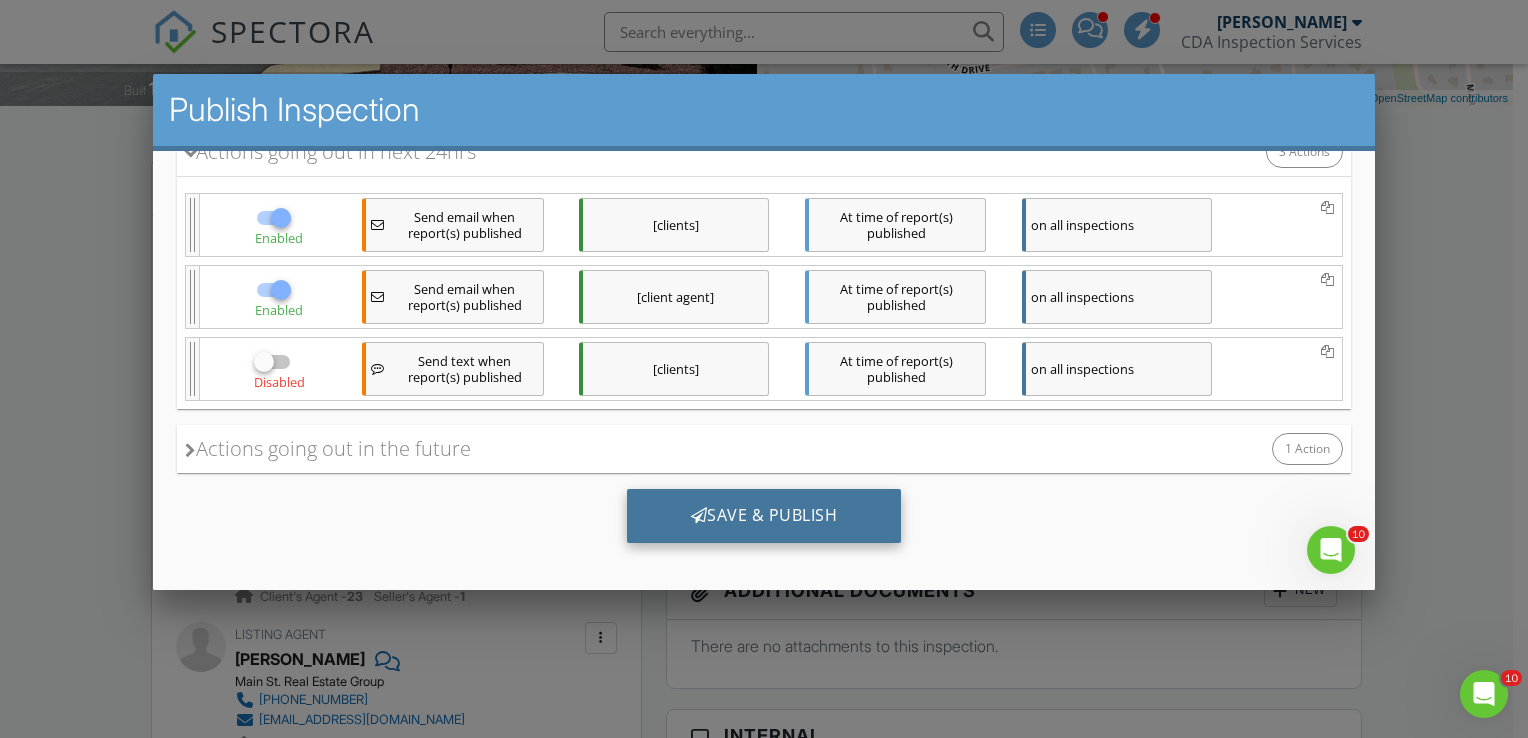 click on "Save & Publish" at bounding box center [763, 515] 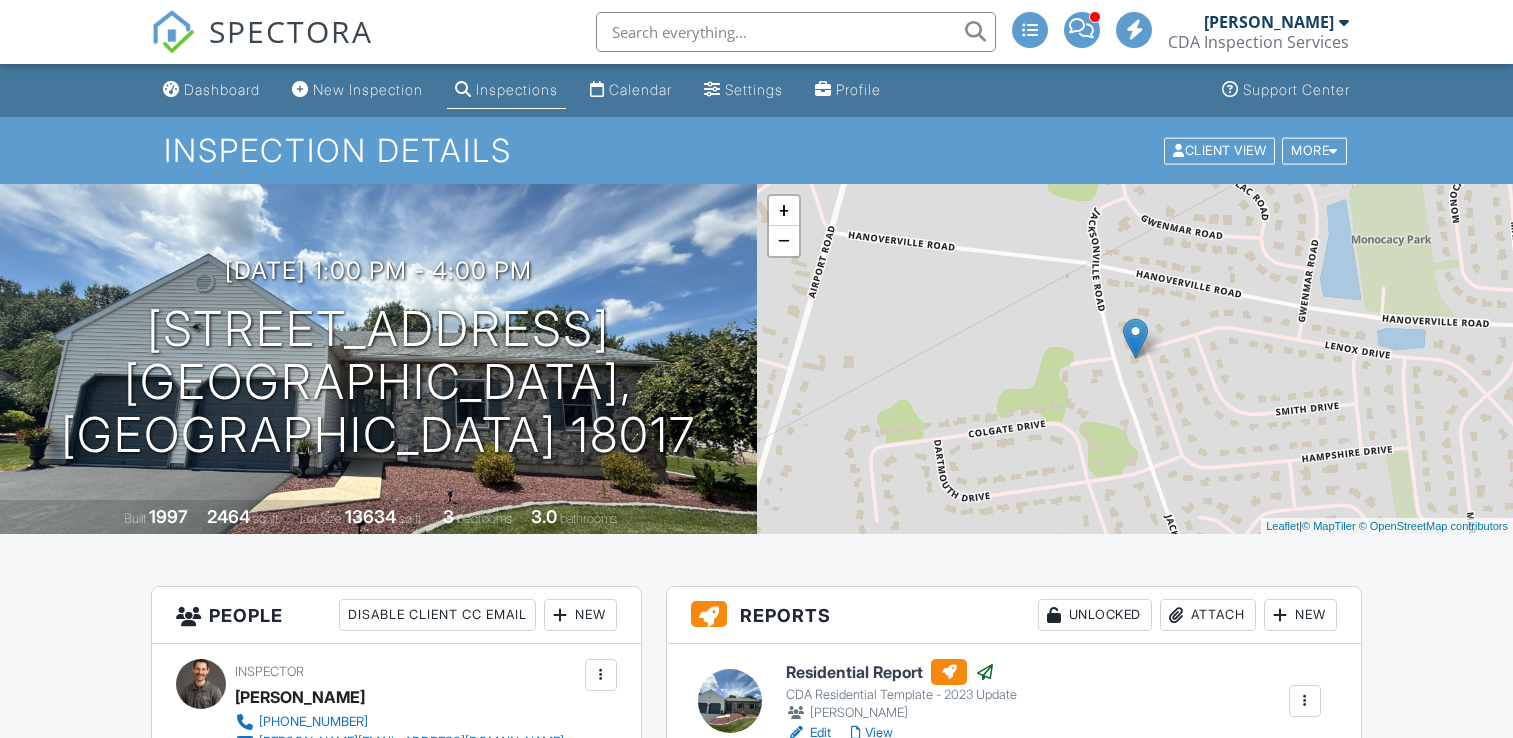 scroll, scrollTop: 0, scrollLeft: 0, axis: both 